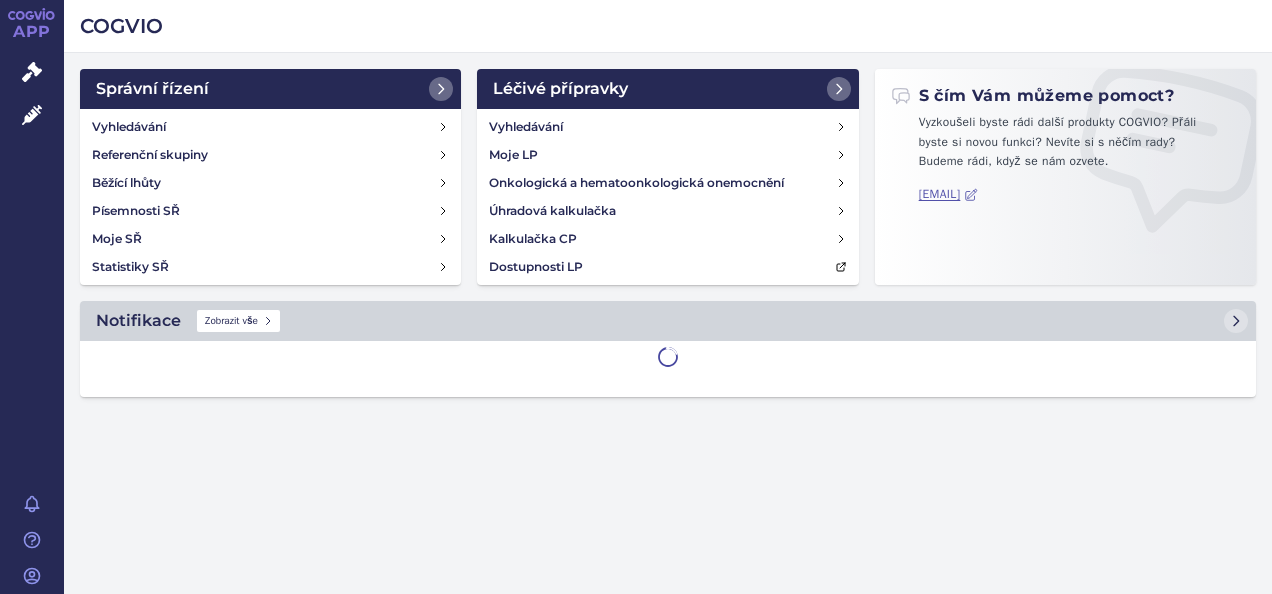 scroll, scrollTop: 0, scrollLeft: 0, axis: both 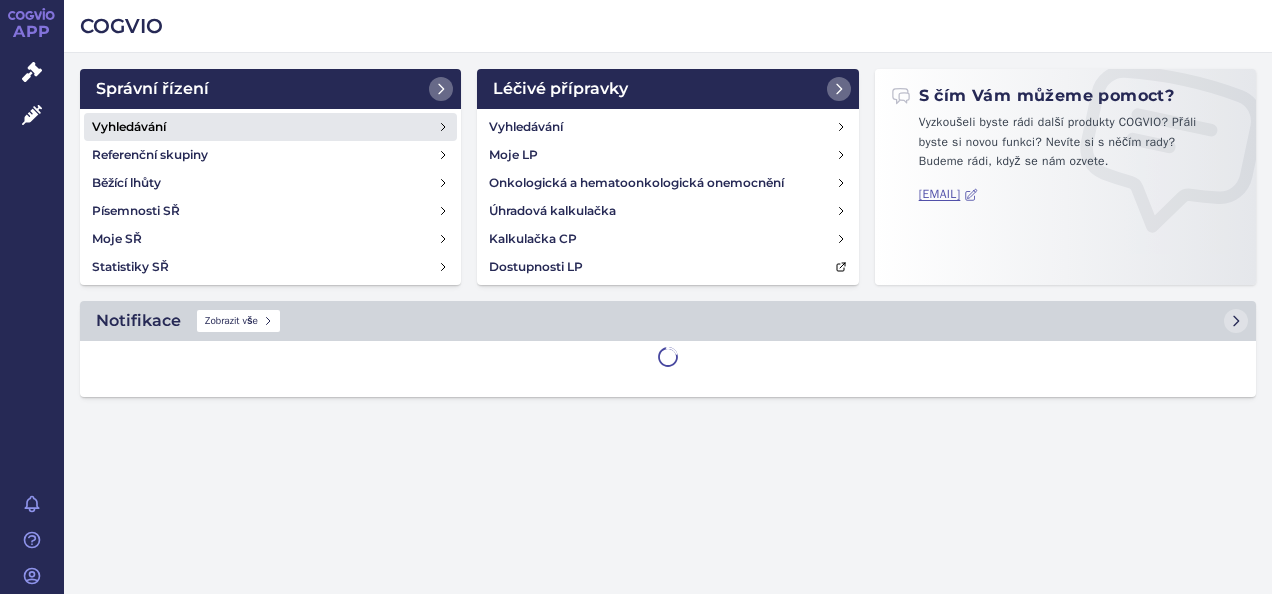 click on "Vyhledávání" at bounding box center (270, 127) 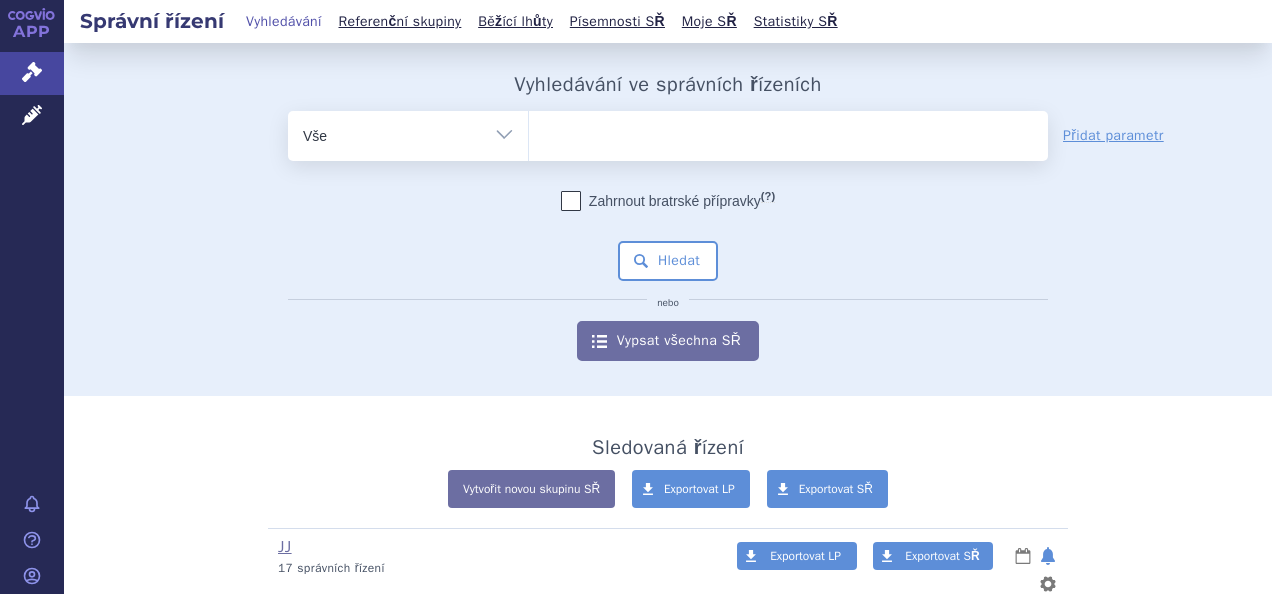 scroll, scrollTop: 0, scrollLeft: 0, axis: both 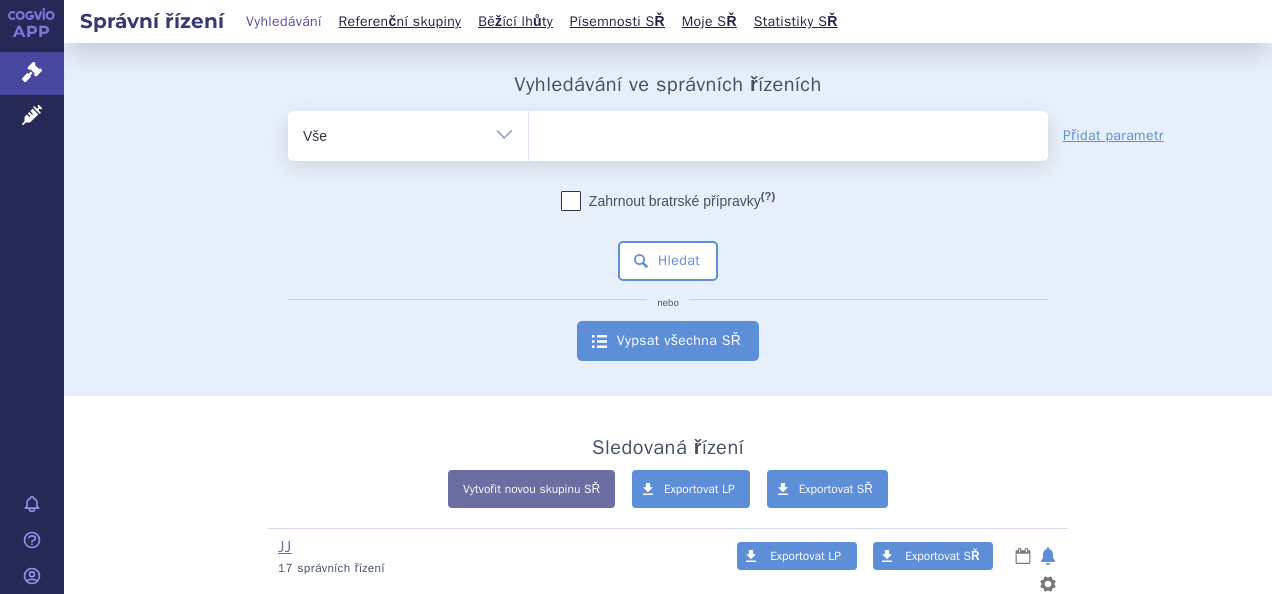 click on "Vypsat všechna SŘ" at bounding box center (668, 341) 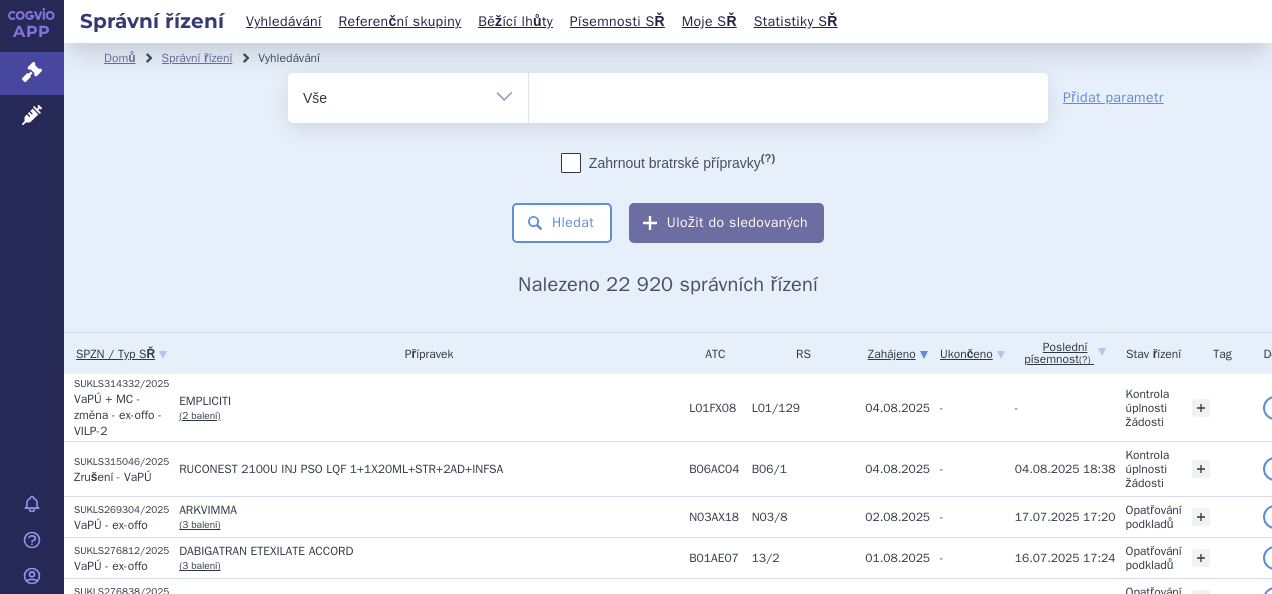 scroll, scrollTop: 0, scrollLeft: 0, axis: both 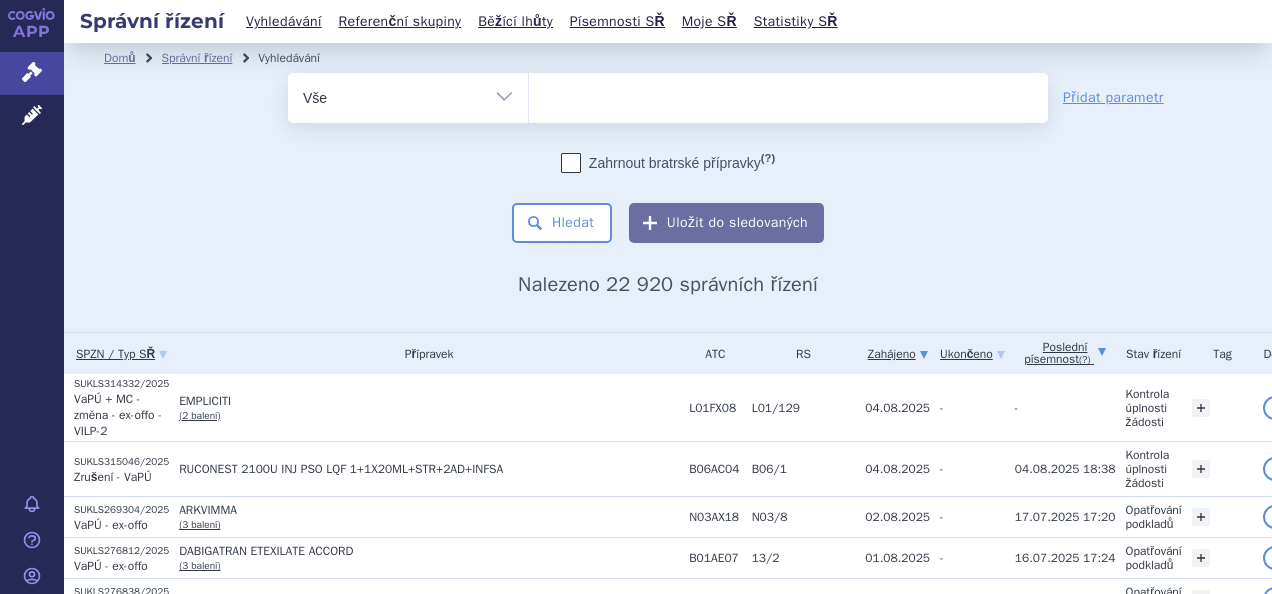 click on "Poslední písemnost  (?)" at bounding box center [1065, 353] 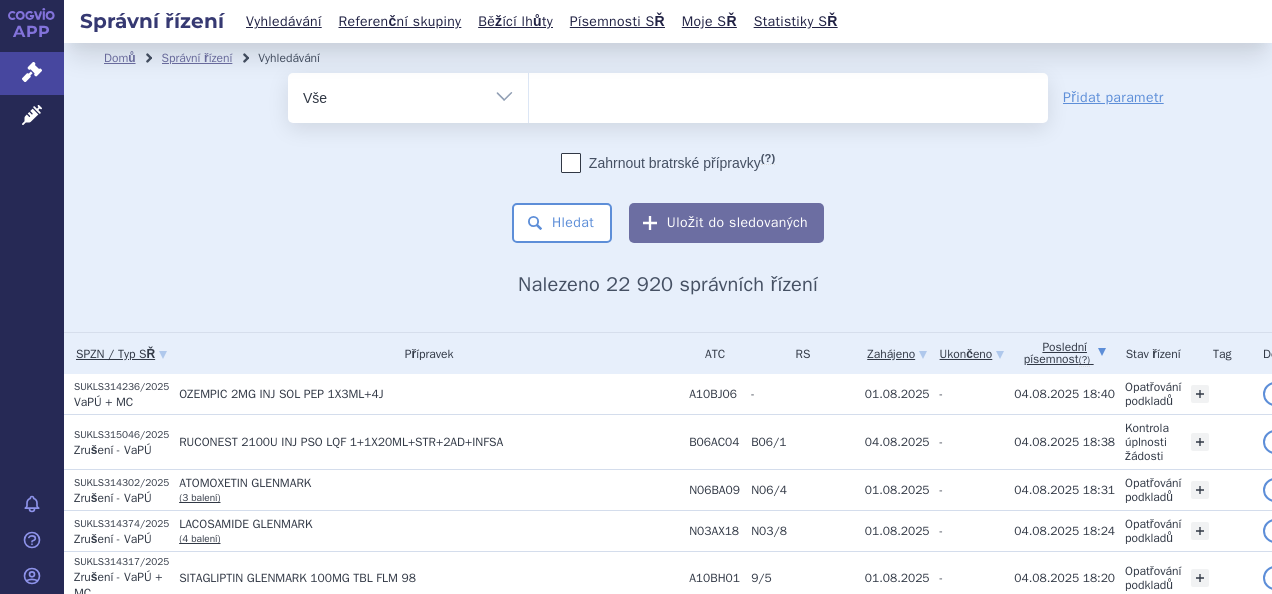scroll, scrollTop: 0, scrollLeft: 0, axis: both 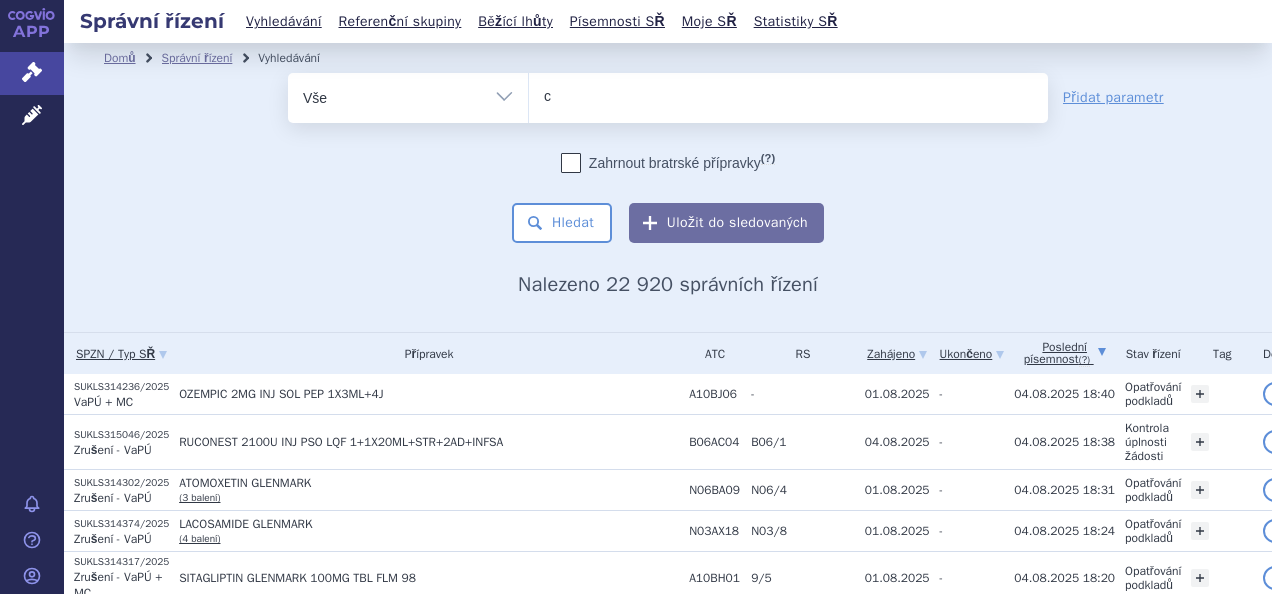 type on "co" 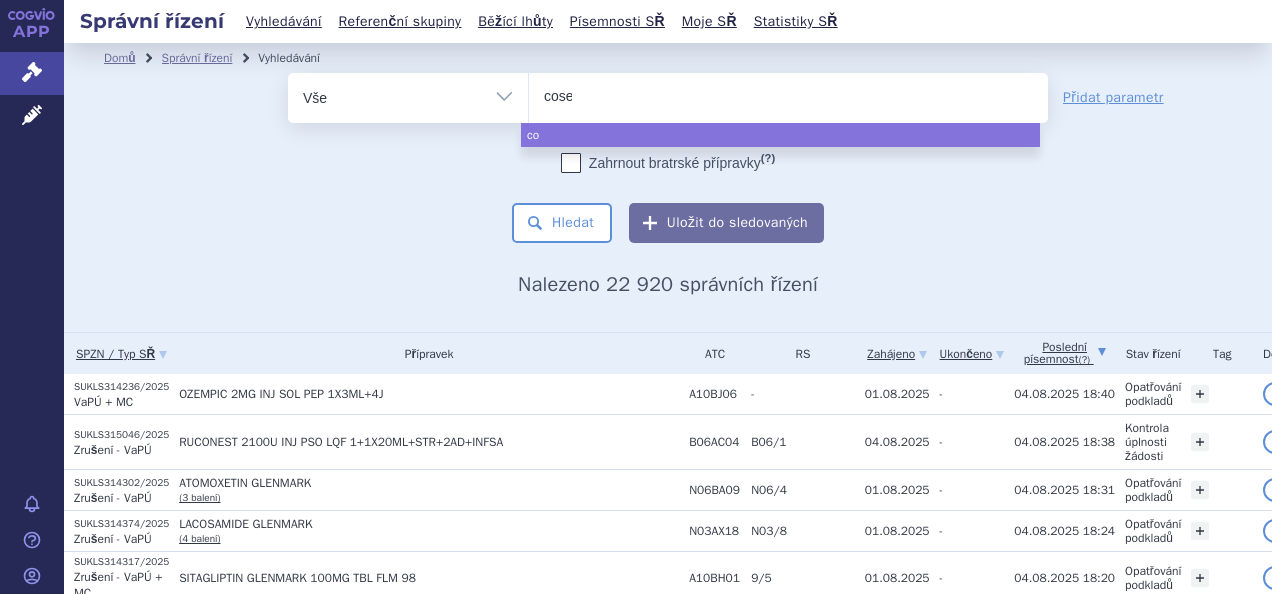 type on "cosen" 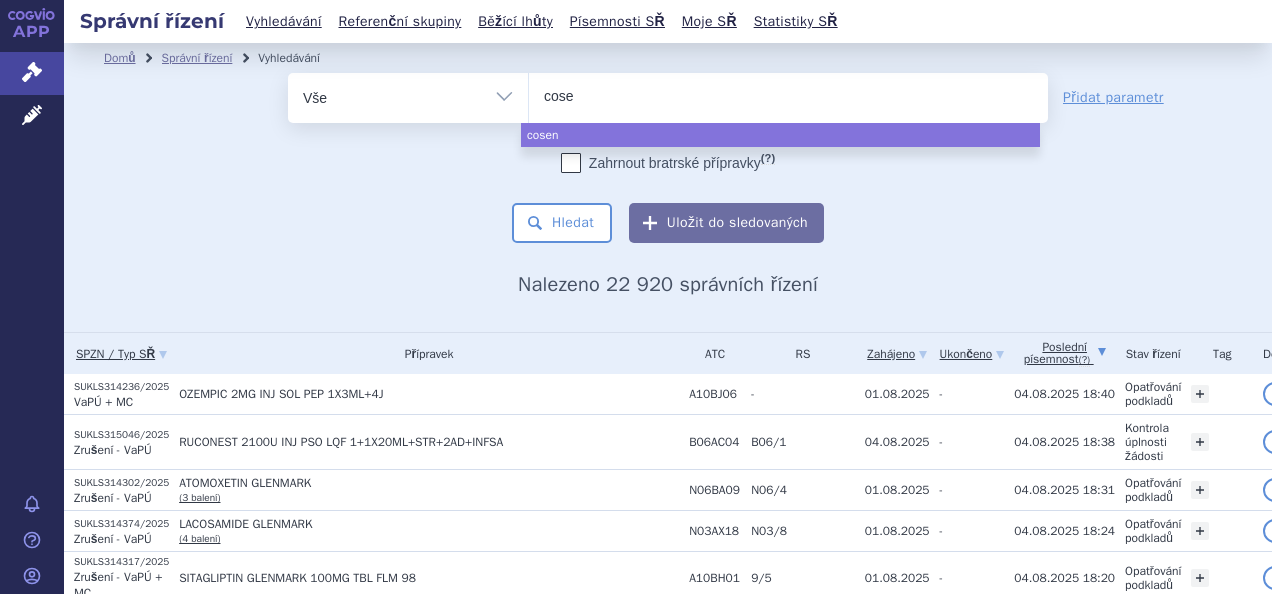 type on "cos" 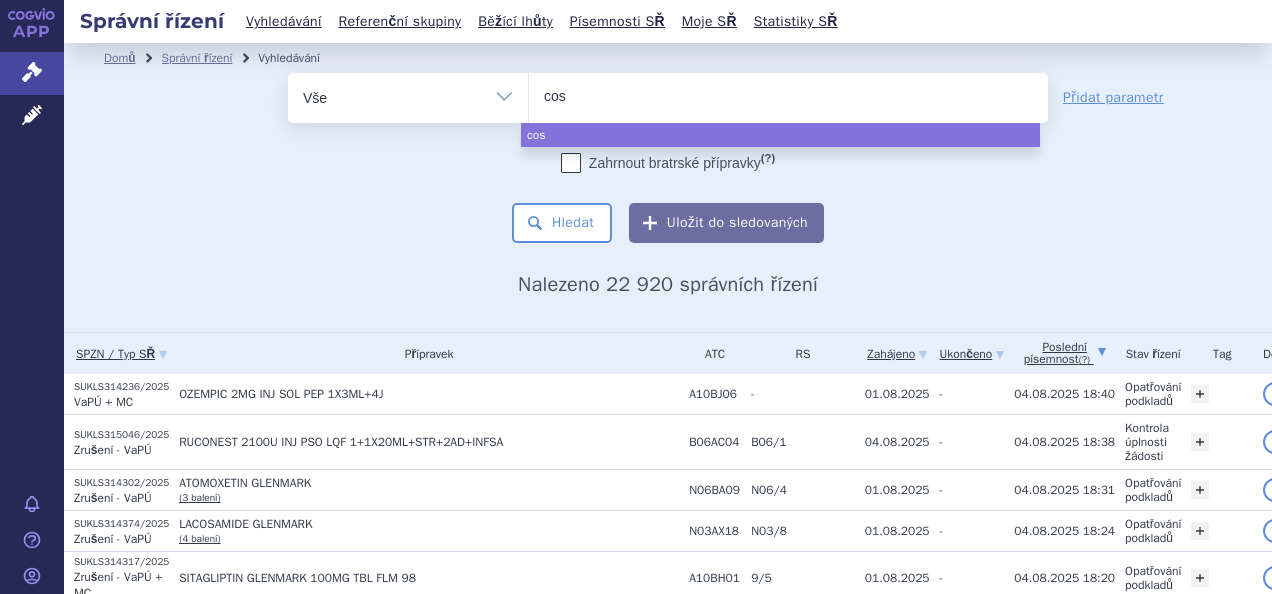 type on "co" 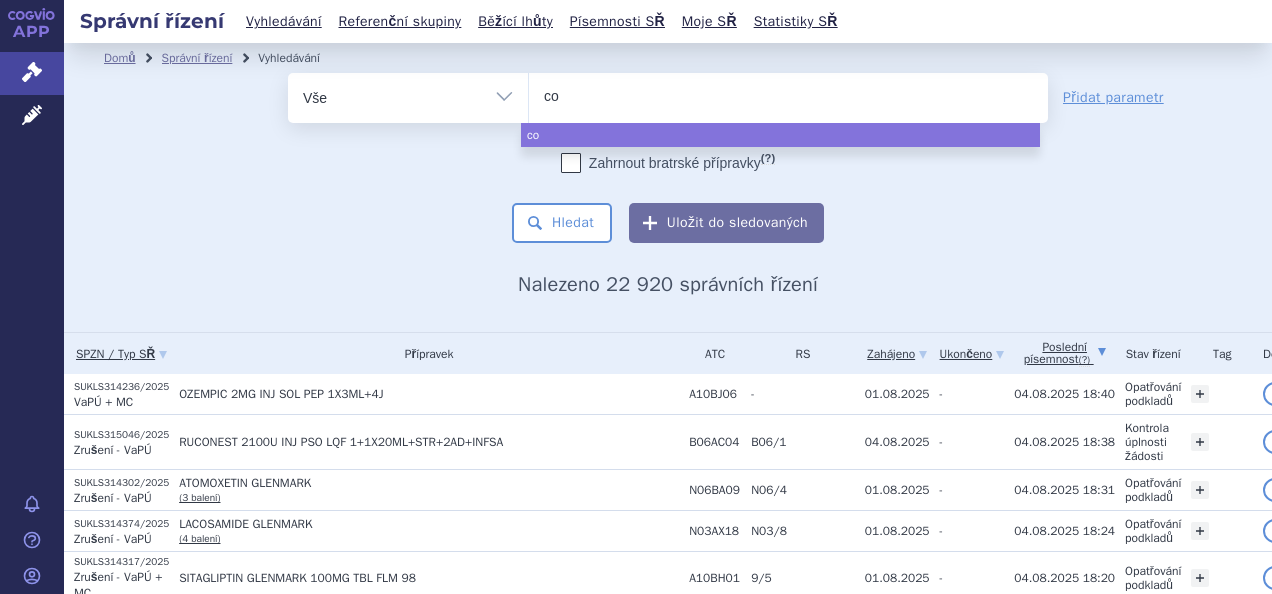 type on "c" 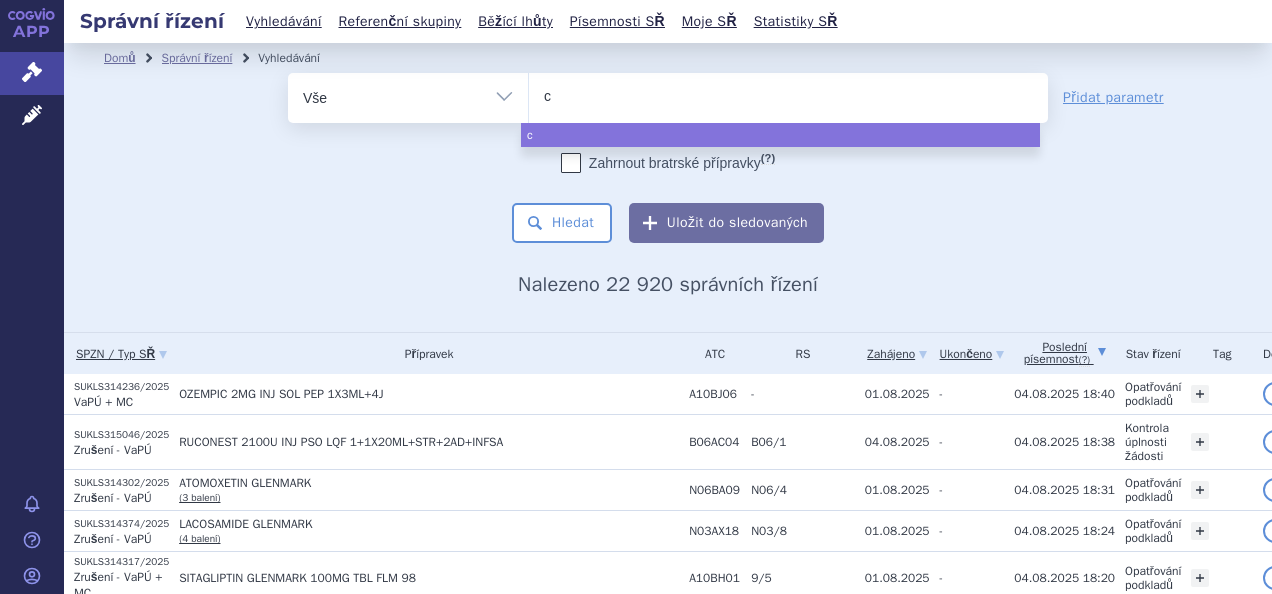 type 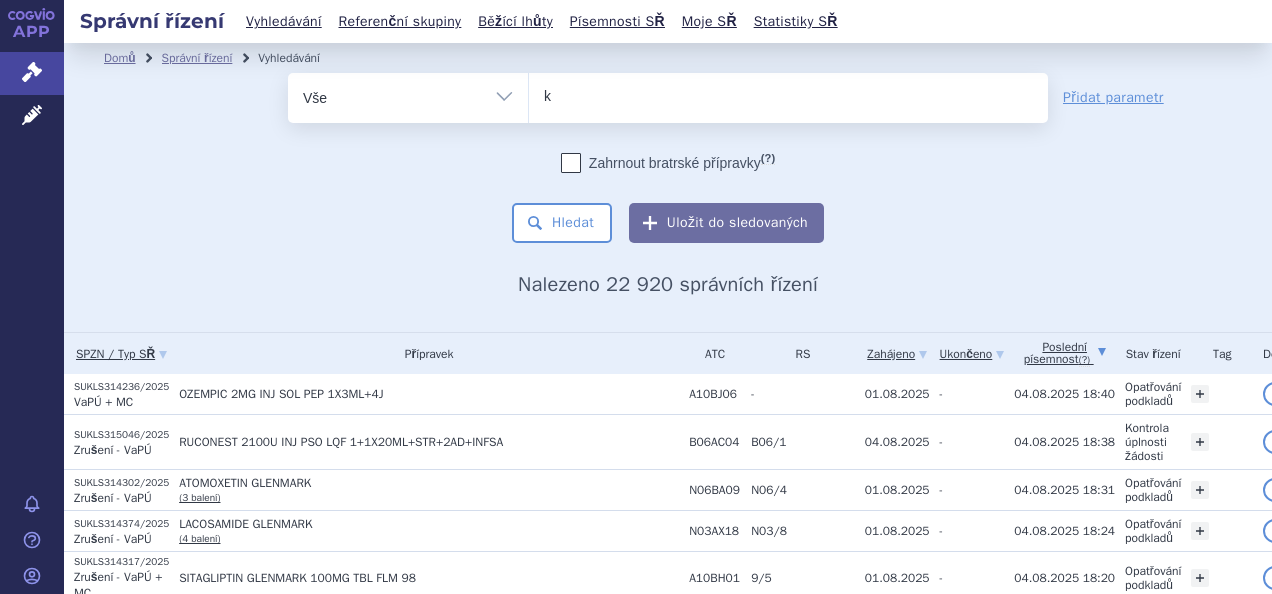 type on "kes" 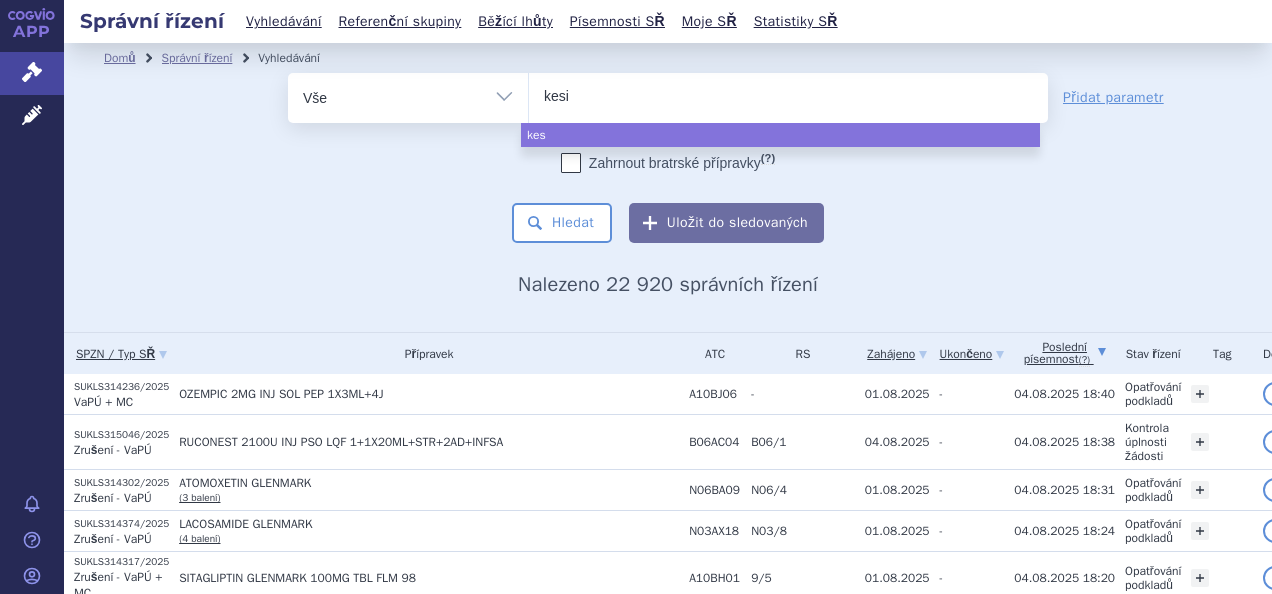type on "kesim" 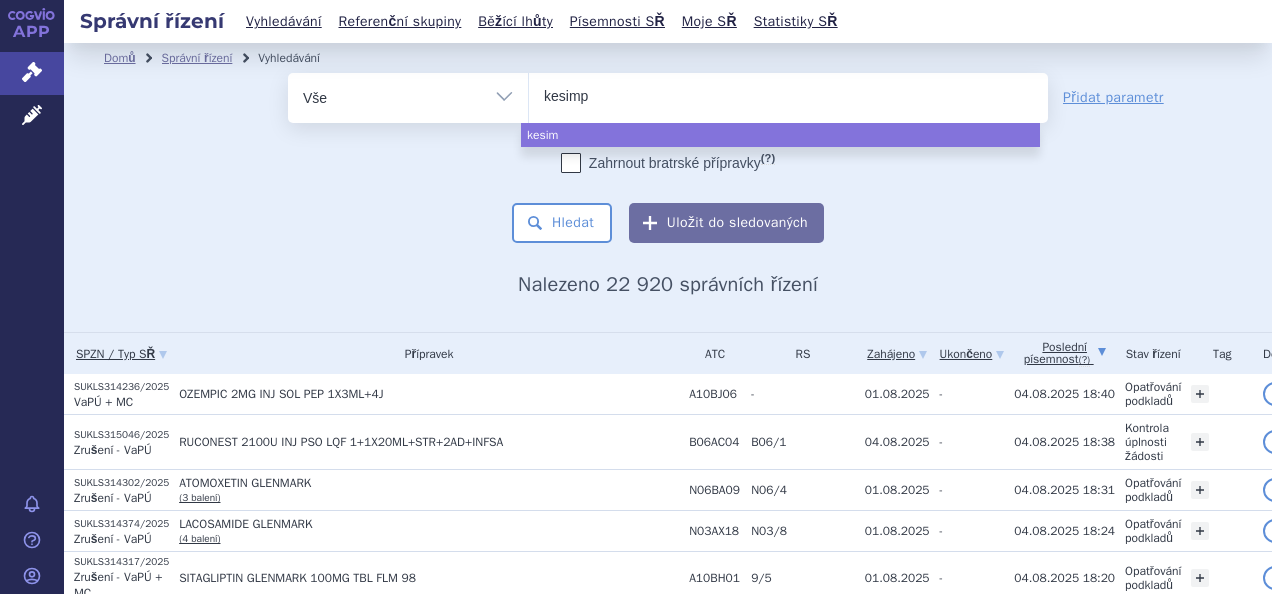 type on "kesimpa" 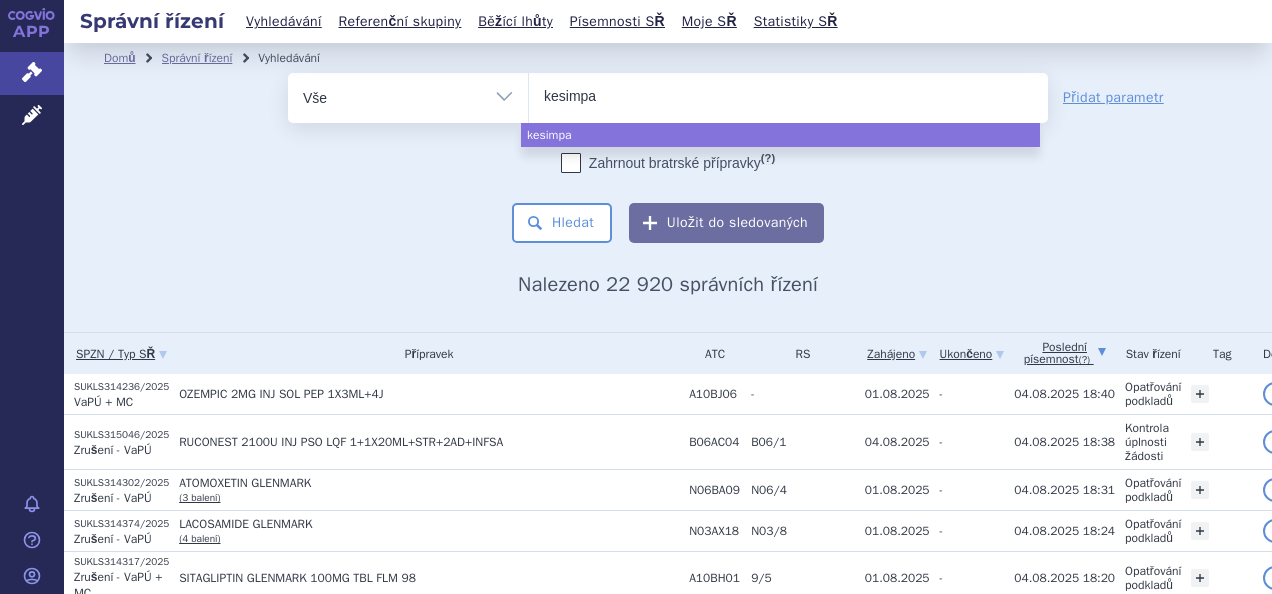 type on "kesimp" 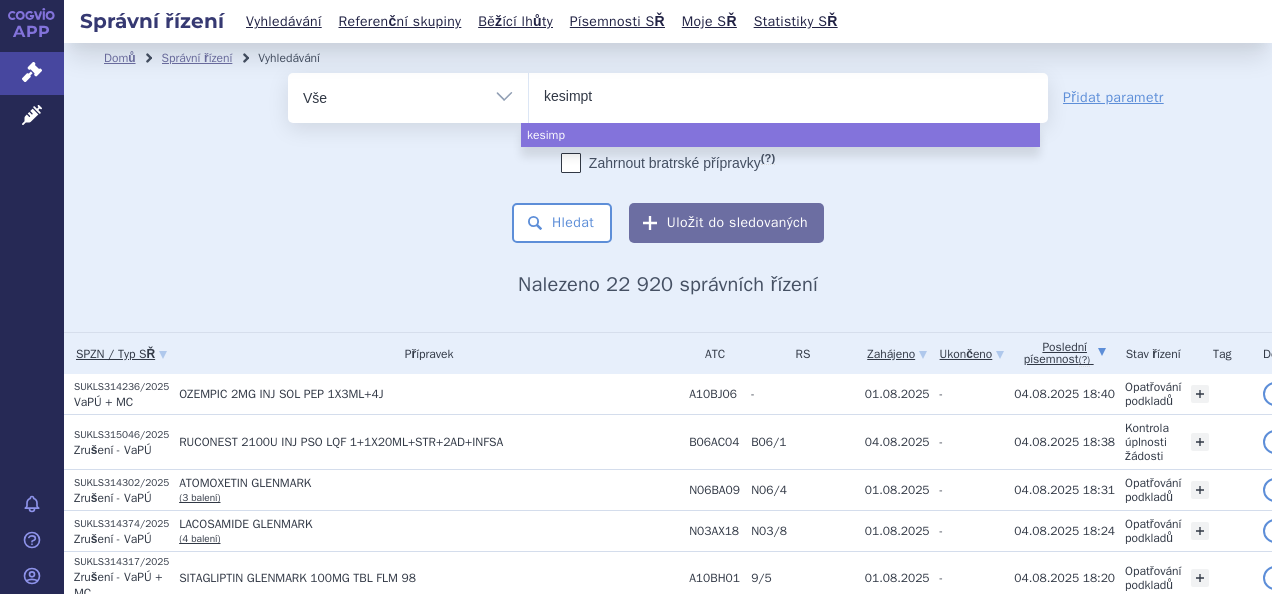 type on "kesimpta" 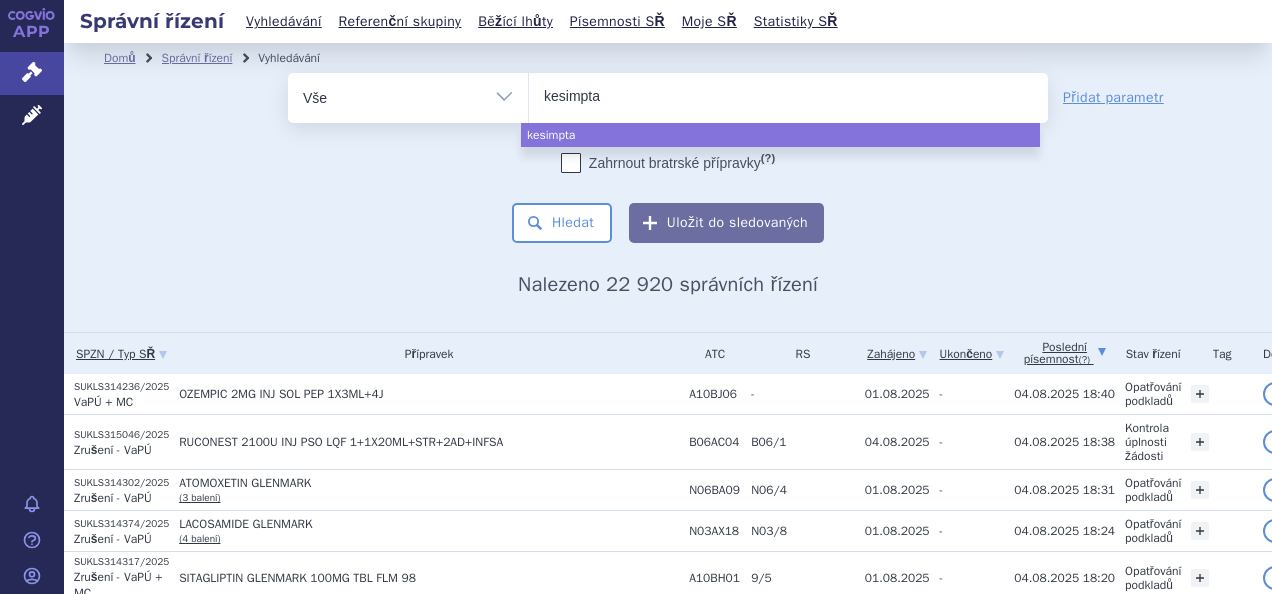 select on "kesimpta" 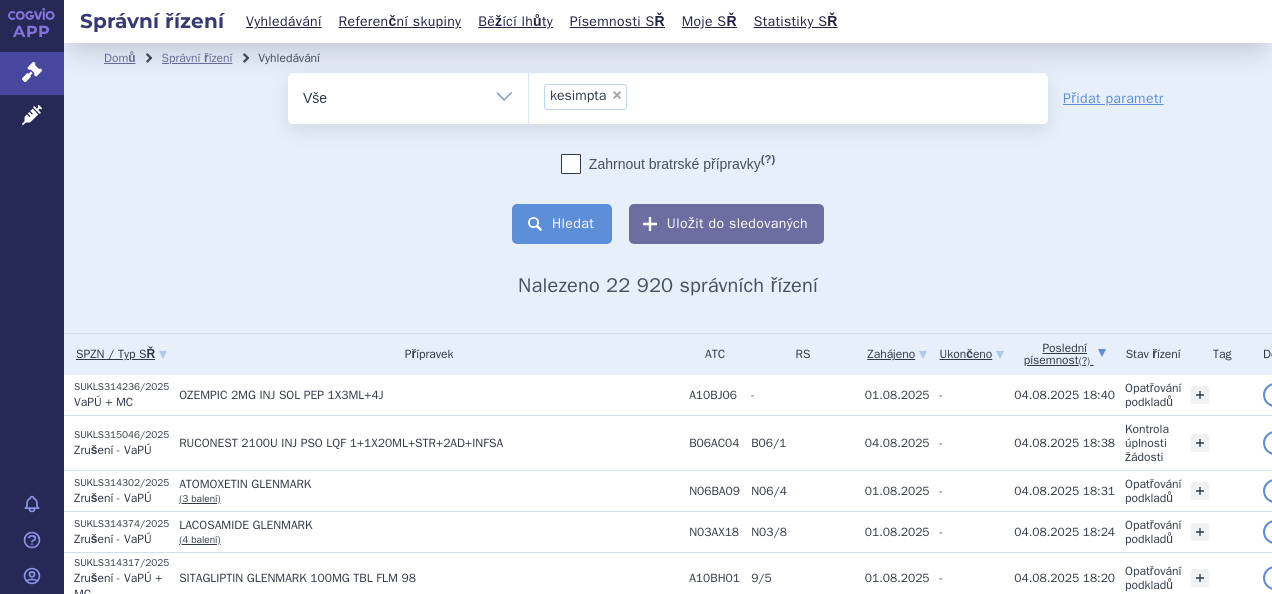 click on "Hledat" at bounding box center [562, 224] 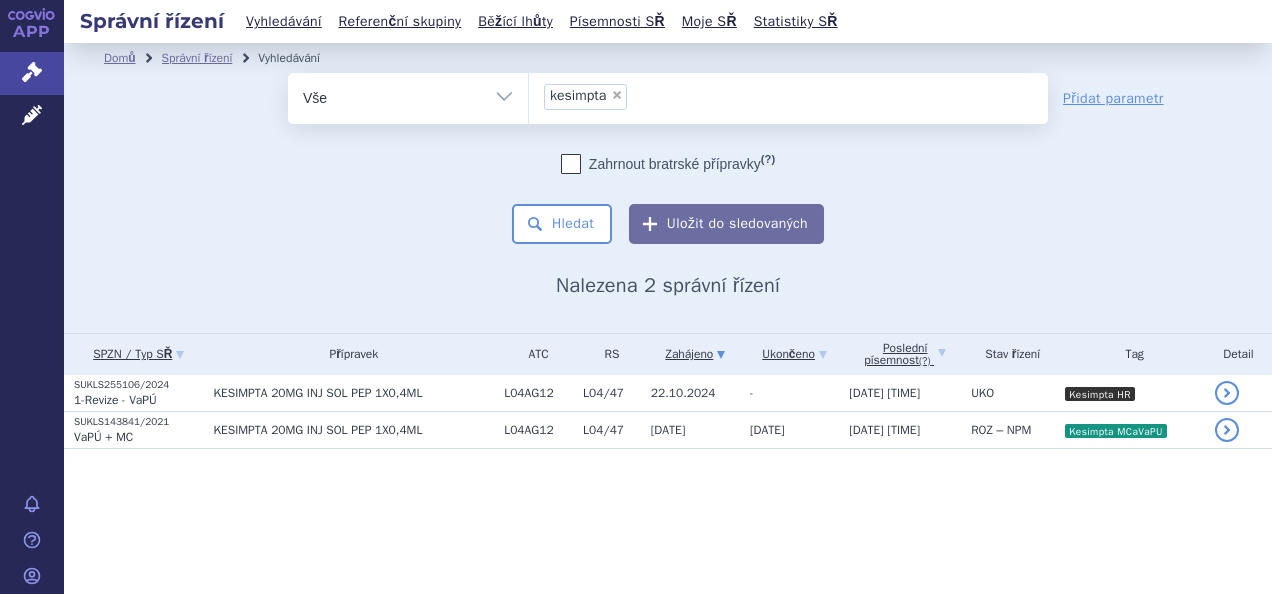 scroll, scrollTop: 0, scrollLeft: 0, axis: both 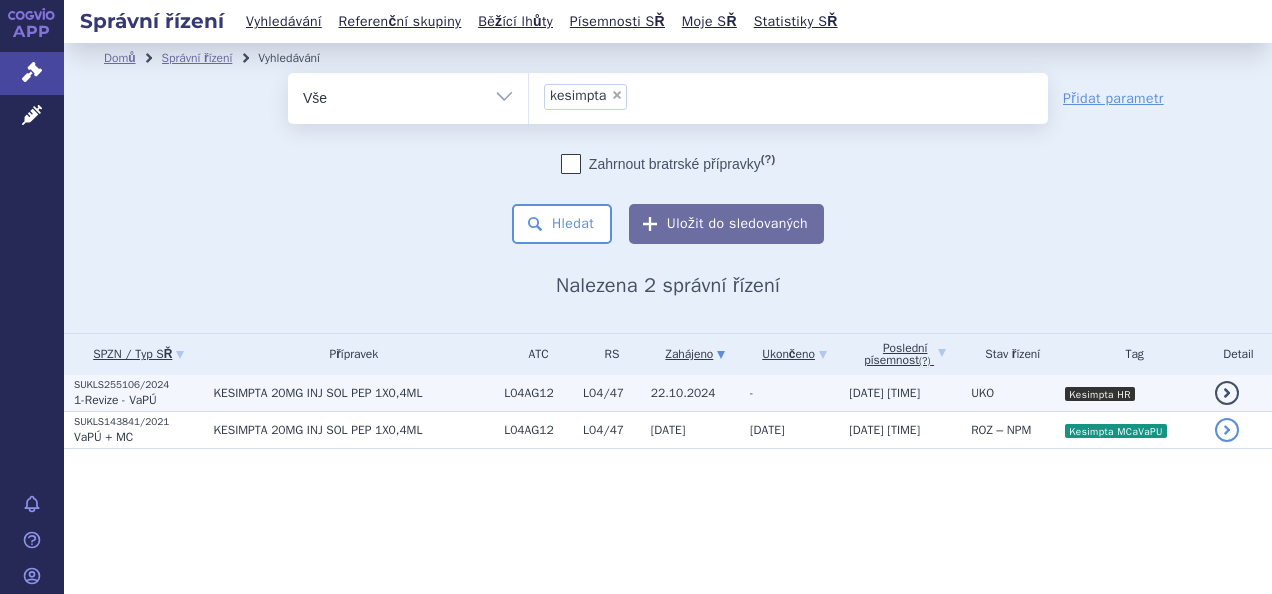 click on "KESIMPTA 20MG INJ SOL PEP 1X0,4ML" at bounding box center (349, 393) 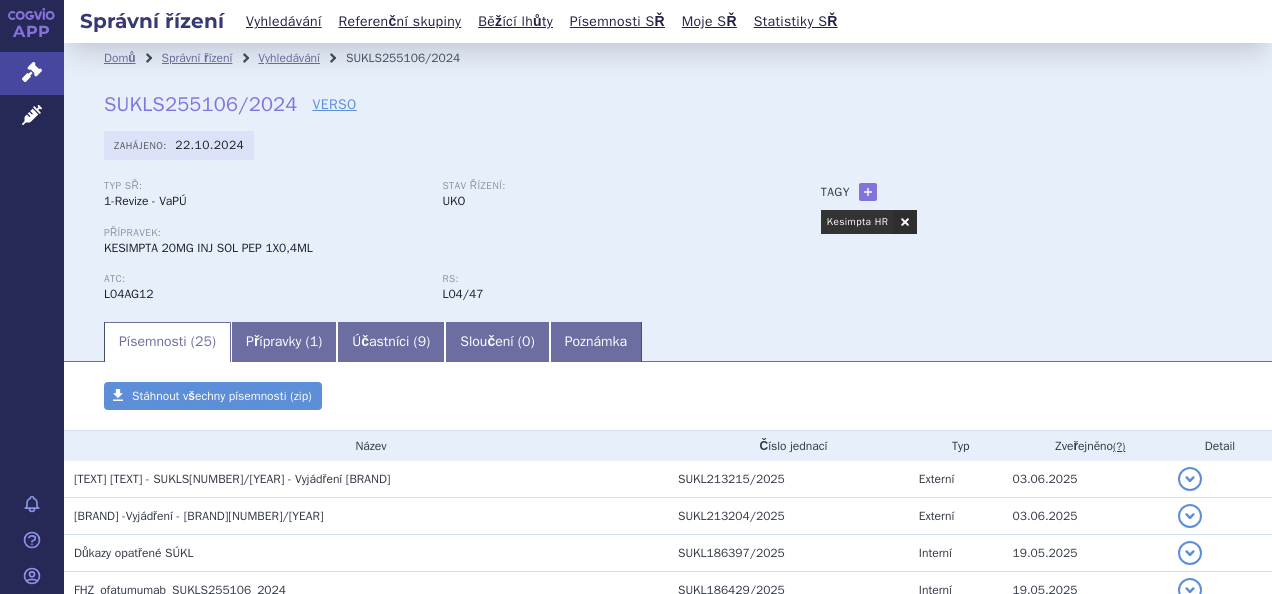 scroll, scrollTop: 0, scrollLeft: 0, axis: both 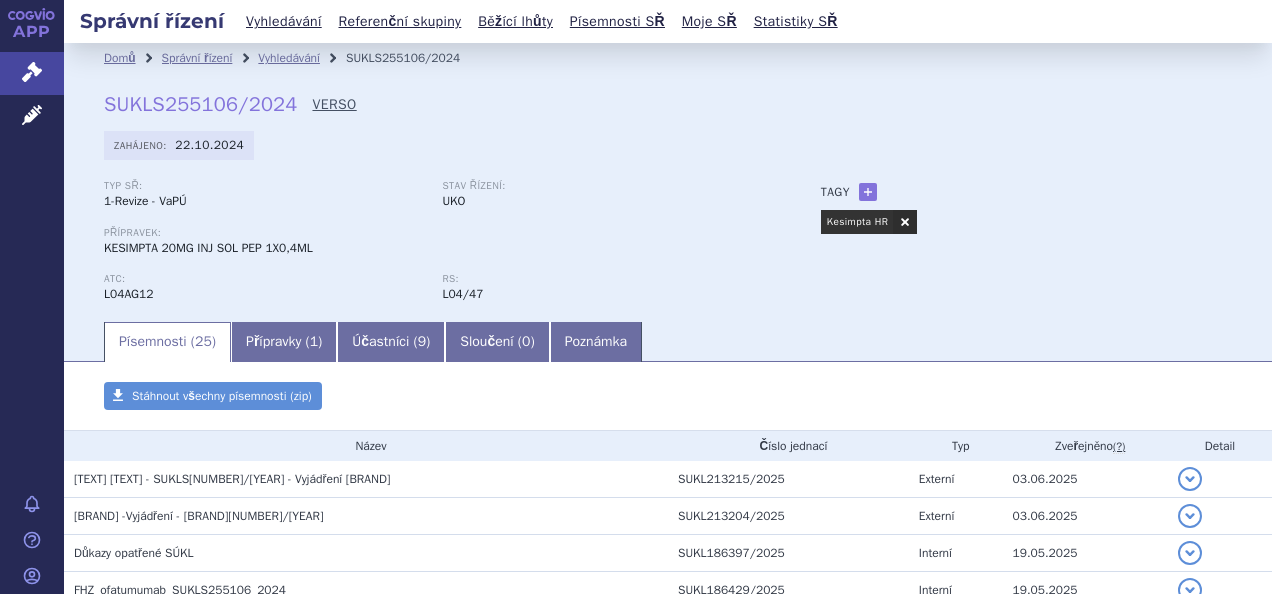 click on "VERSO" at bounding box center [334, 105] 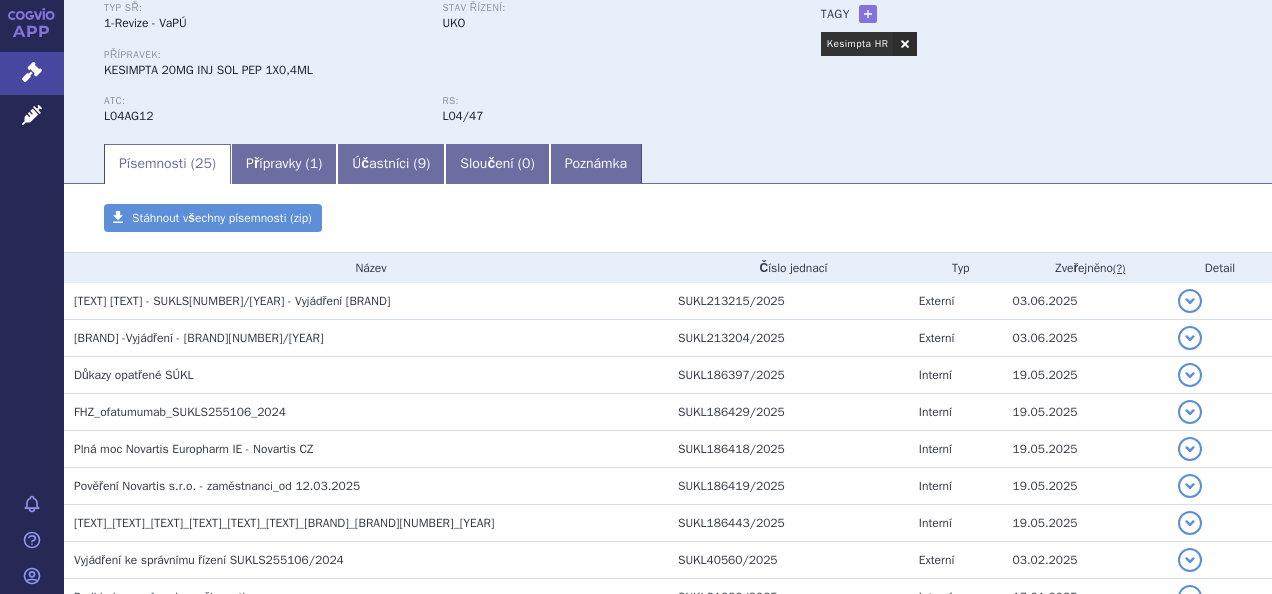scroll, scrollTop: 0, scrollLeft: 0, axis: both 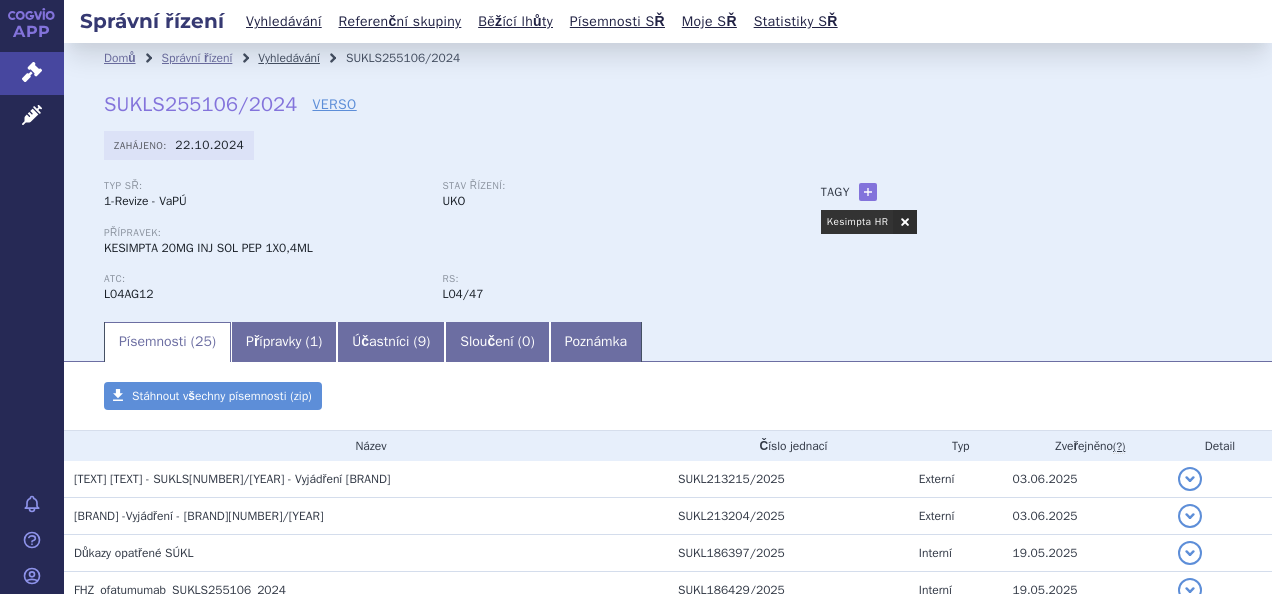 click on "Vyhledávání" at bounding box center [289, 58] 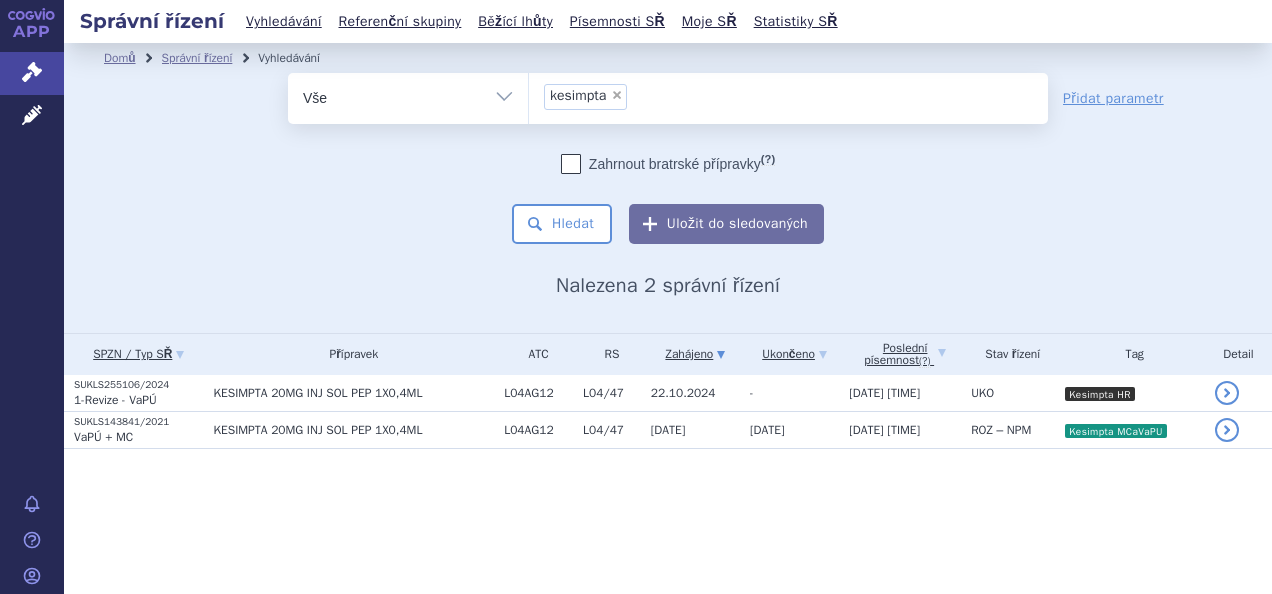 scroll, scrollTop: 0, scrollLeft: 0, axis: both 